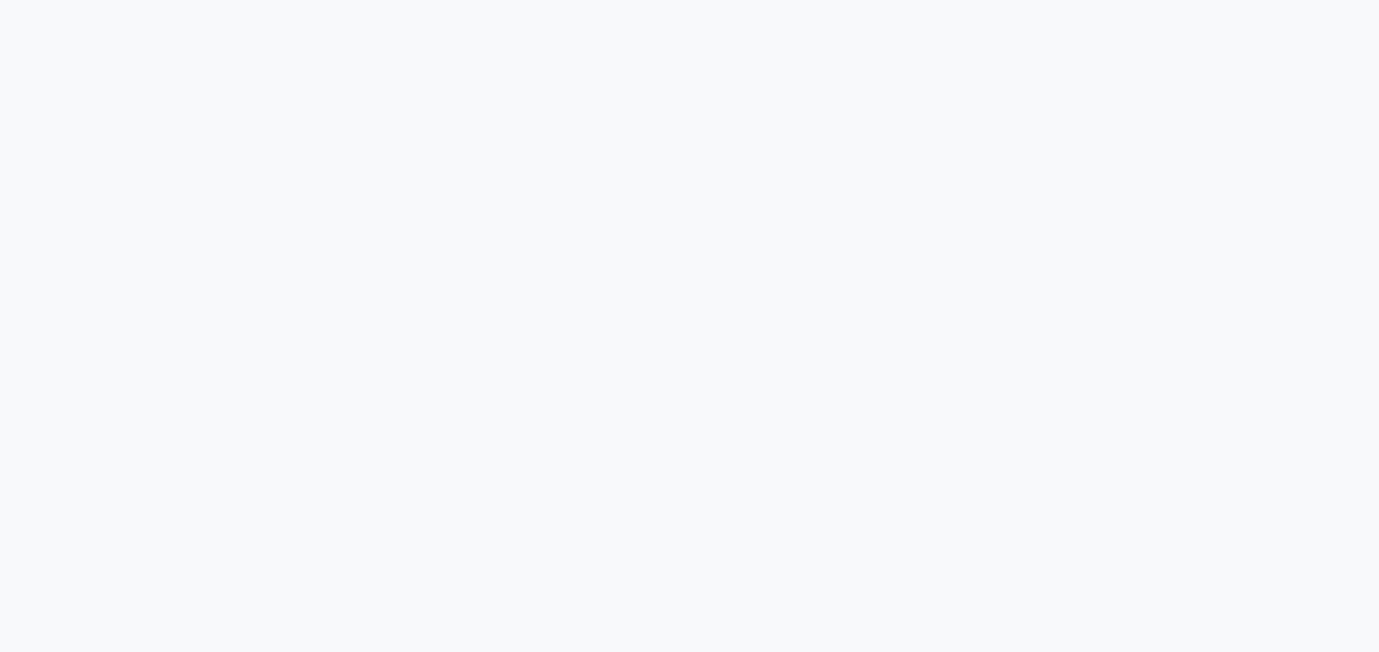 scroll, scrollTop: 0, scrollLeft: 0, axis: both 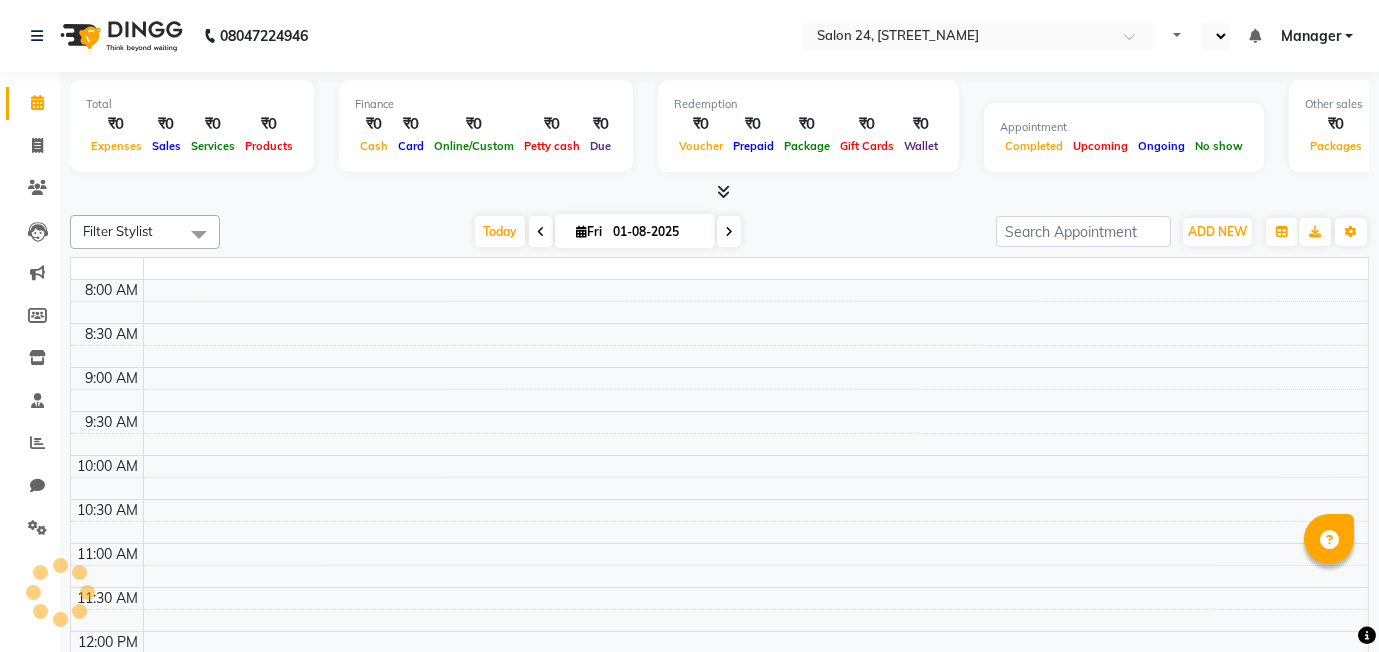 select on "en" 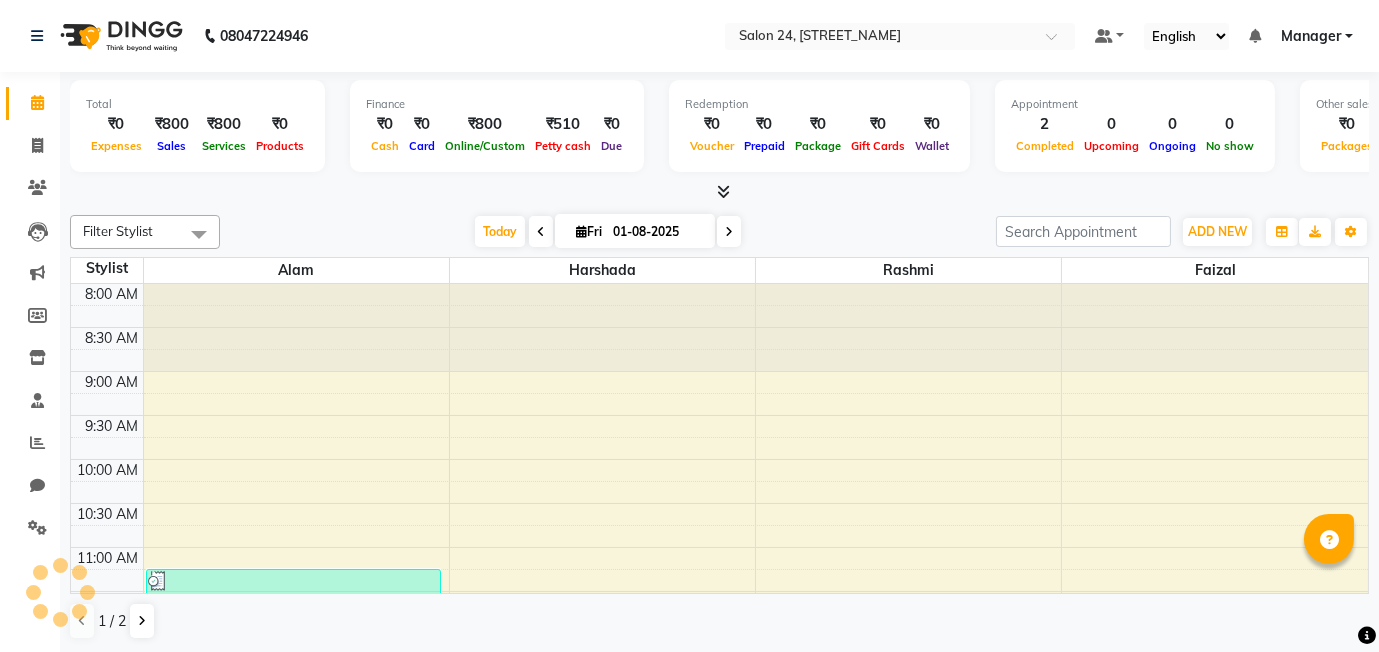 scroll, scrollTop: 0, scrollLeft: 0, axis: both 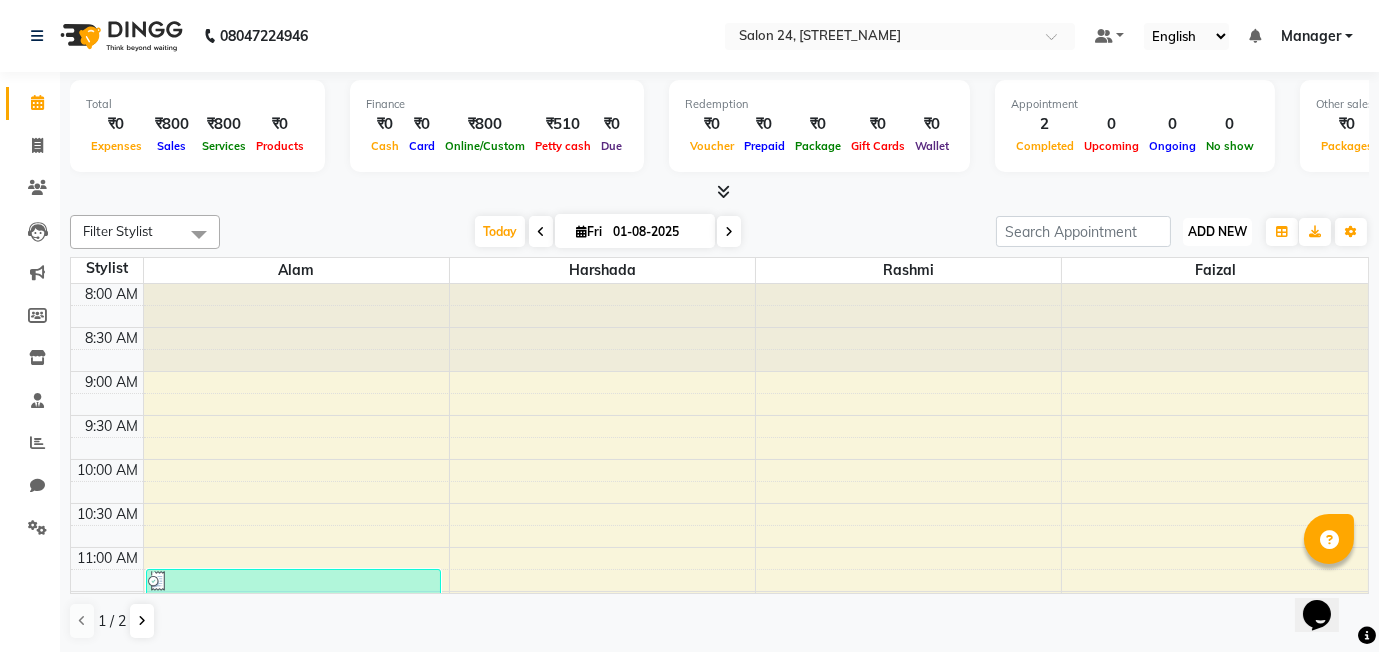 click on "ADD NEW Toggle Dropdown" at bounding box center (1217, 232) 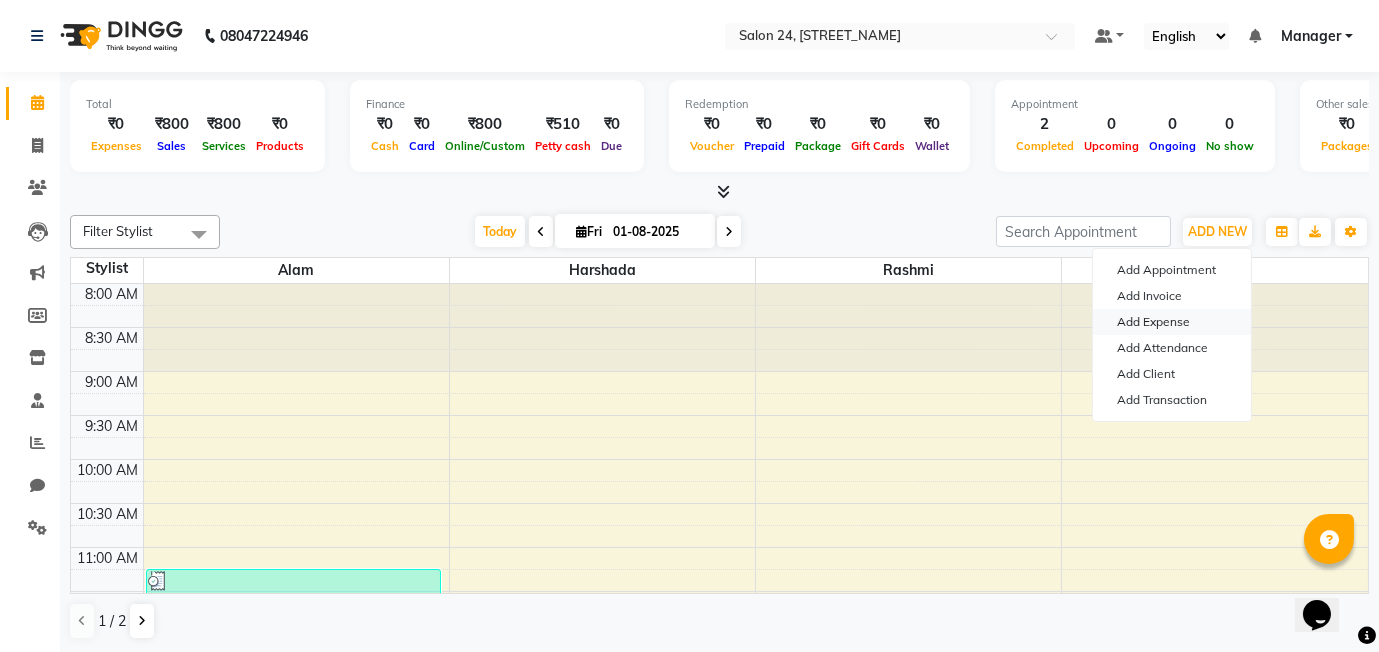 click on "Add Expense" at bounding box center (1172, 322) 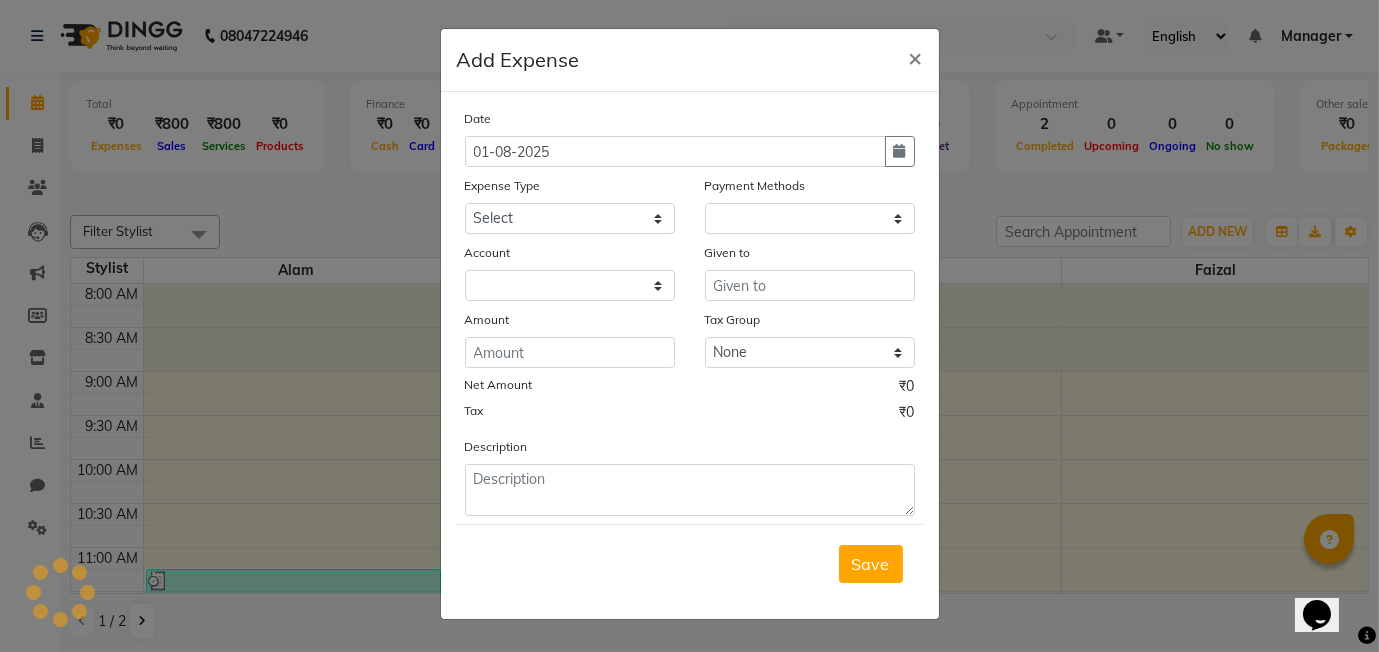 select on "1" 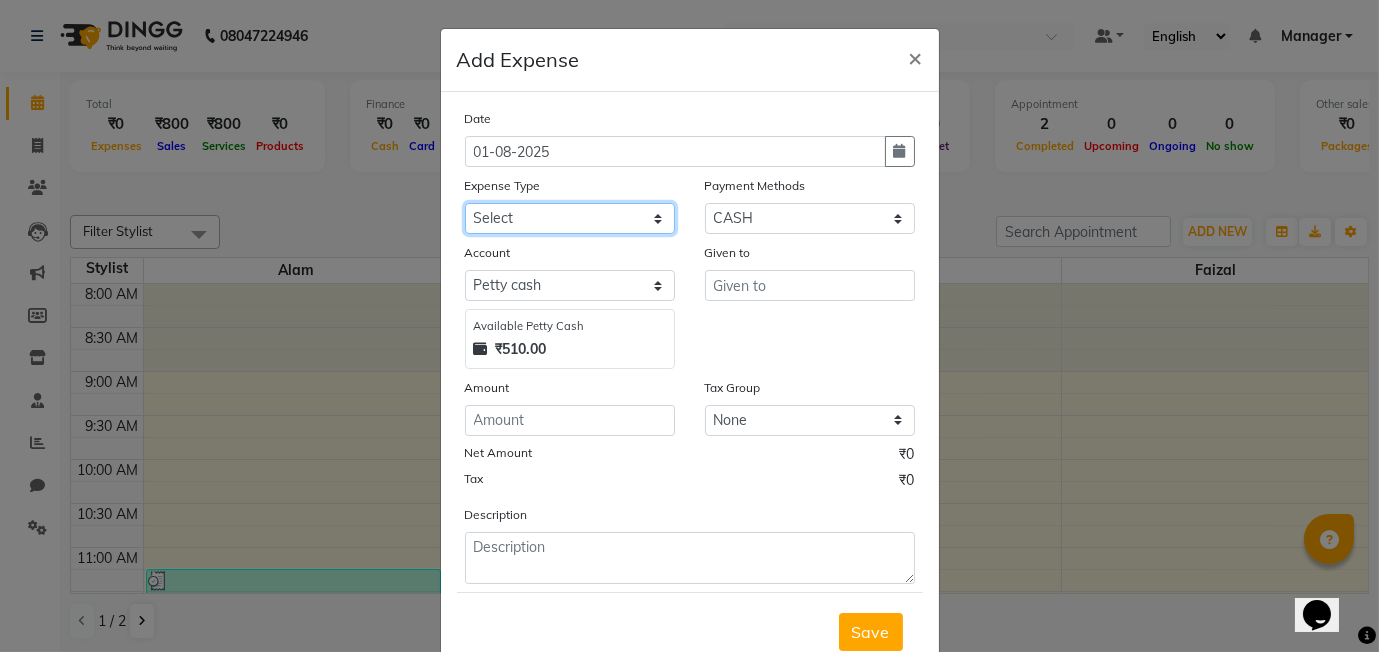 click on "Select Advance Salary Bank charges Car maintenance Cash transfer to bank Cash transfer to hub Client Snacks Clinical charges Equipment Fuel Govt fee Incentive Insurance International purchase Loan Repayment Maintenance Marketing Miscellaneous MRA Other Pantry Product Rent Salary Staff Snacks Tax tea tea tea Tea & Refreshment Utilities" 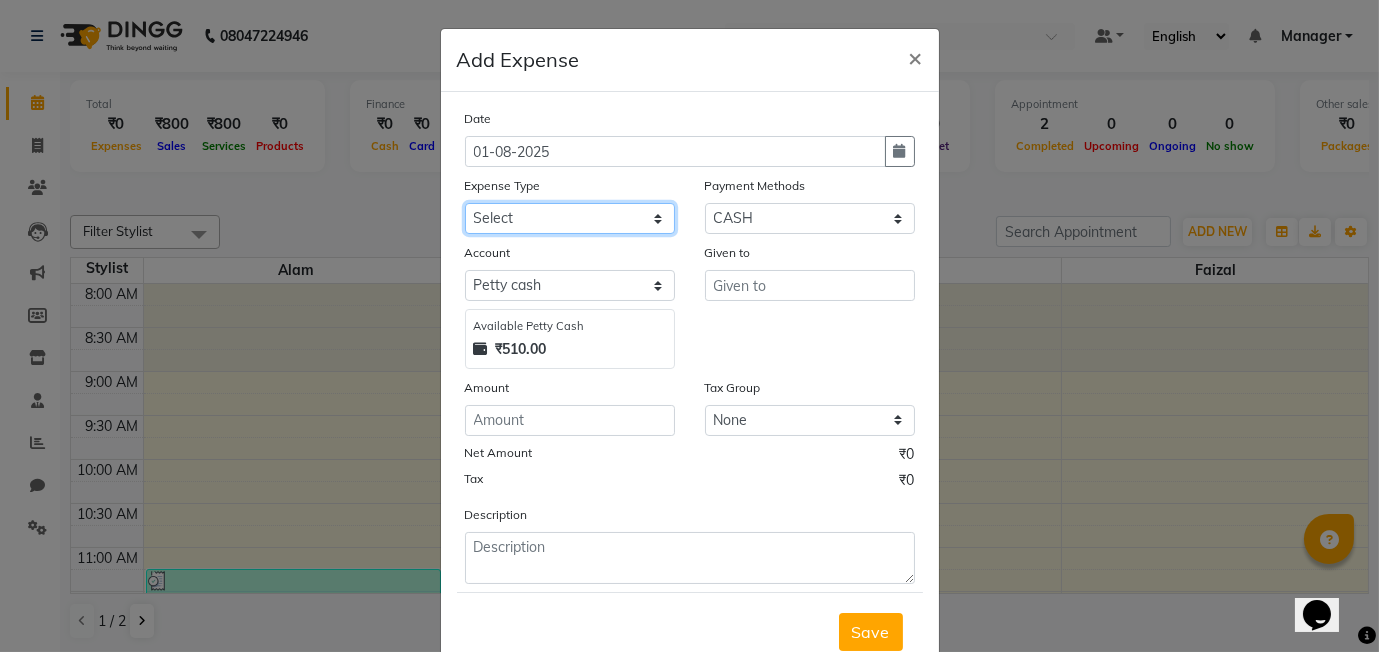 select on "22707" 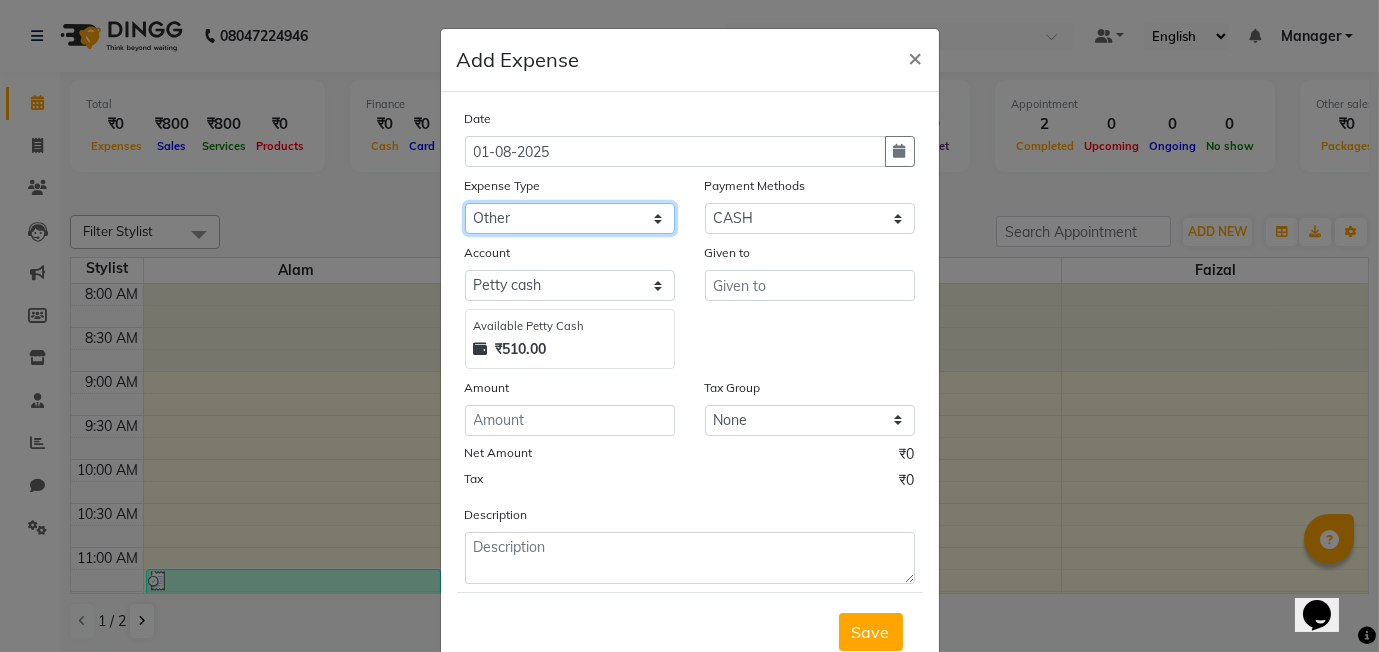 click on "Select Advance Salary Bank charges Car maintenance Cash transfer to bank Cash transfer to hub Client Snacks Clinical charges Equipment Fuel Govt fee Incentive Insurance International purchase Loan Repayment Maintenance Marketing Miscellaneous MRA Other Pantry Product Rent Salary Staff Snacks Tax tea tea tea Tea & Refreshment Utilities" 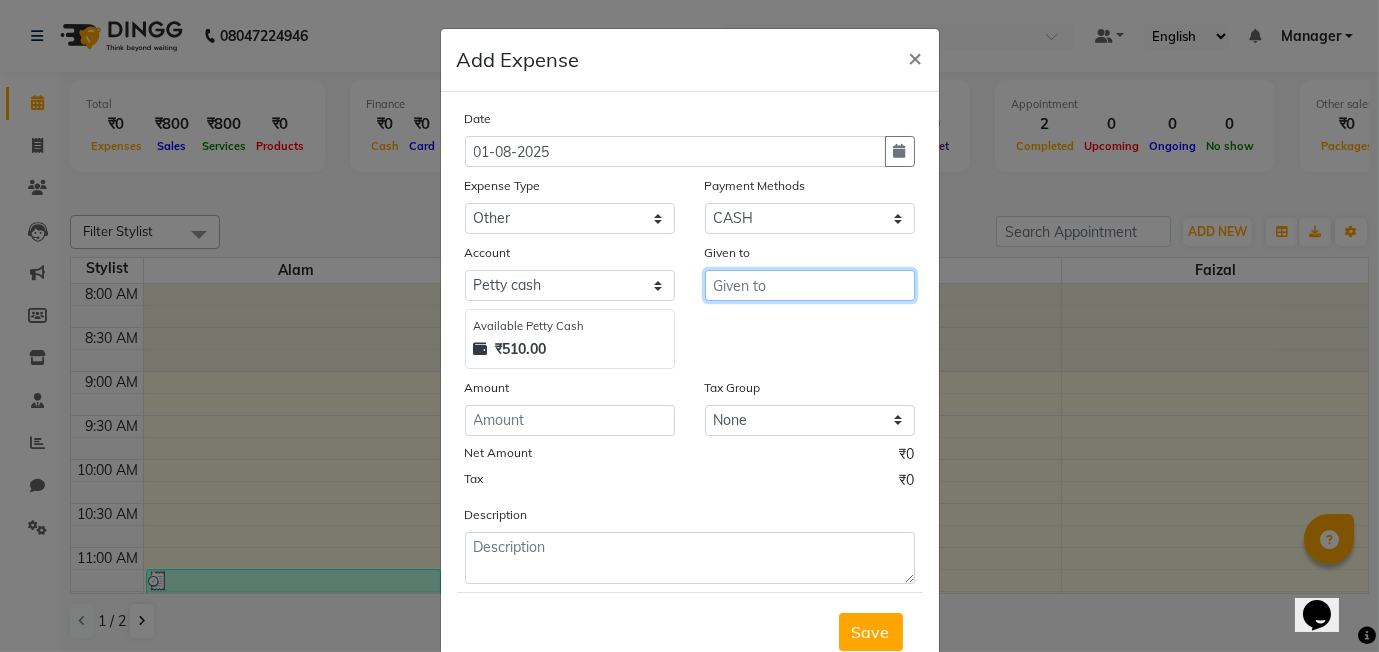 click at bounding box center [810, 285] 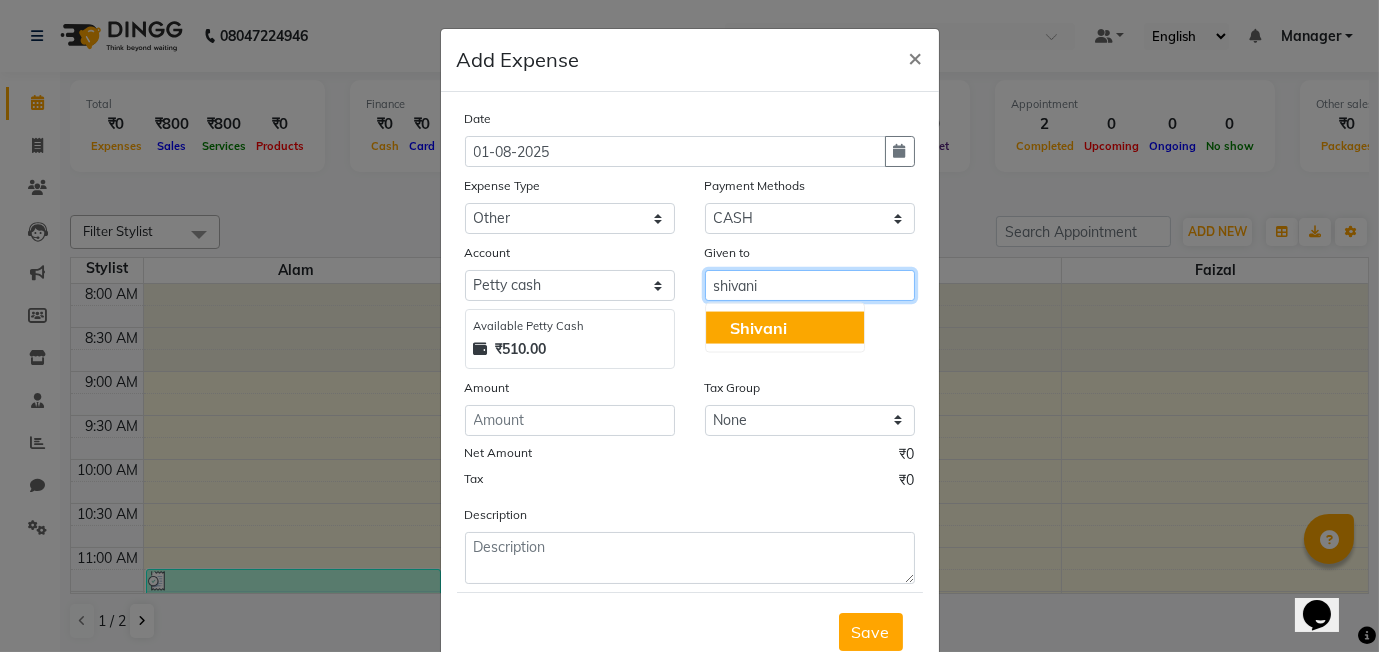 click on "Shivani" at bounding box center [785, 328] 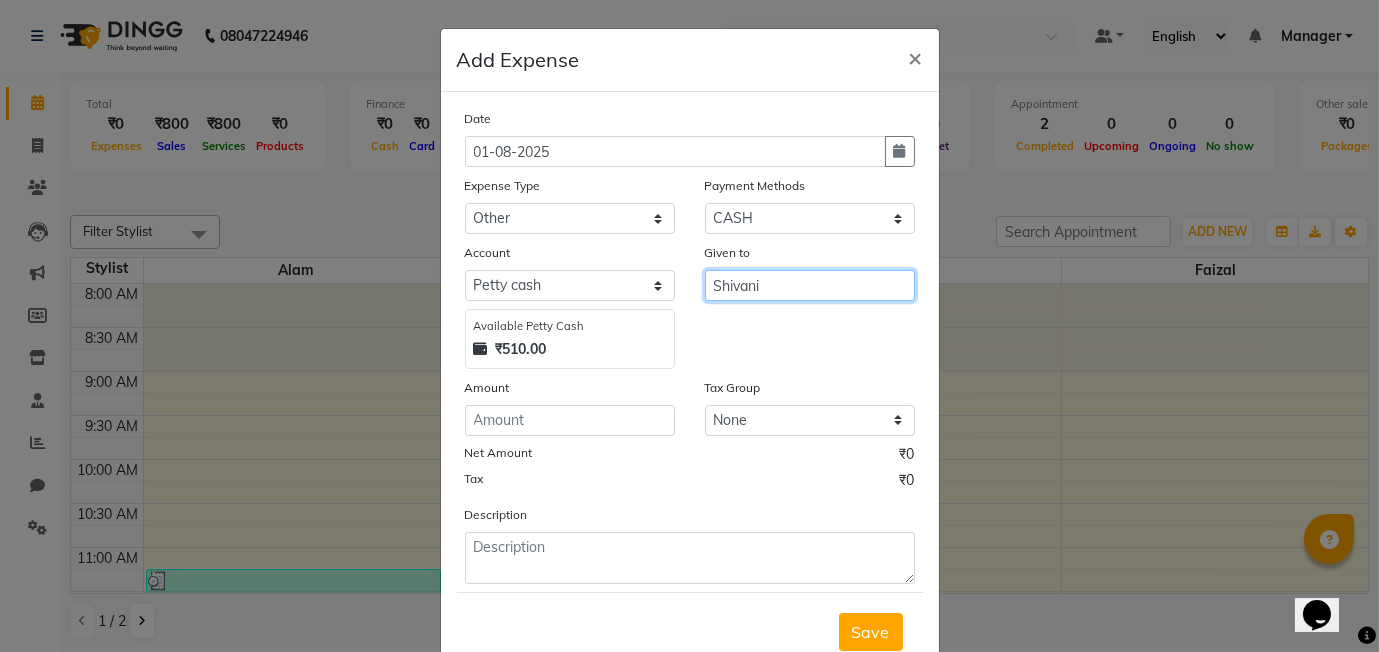 type on "Shivani" 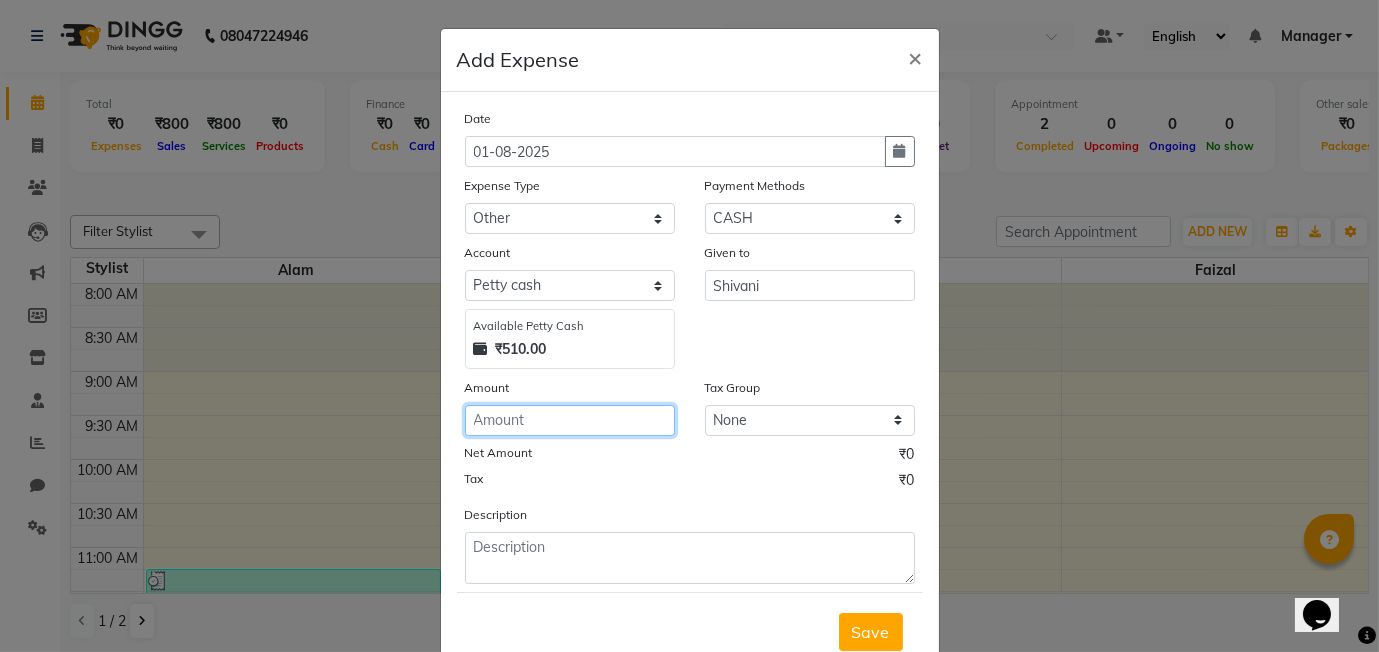 click 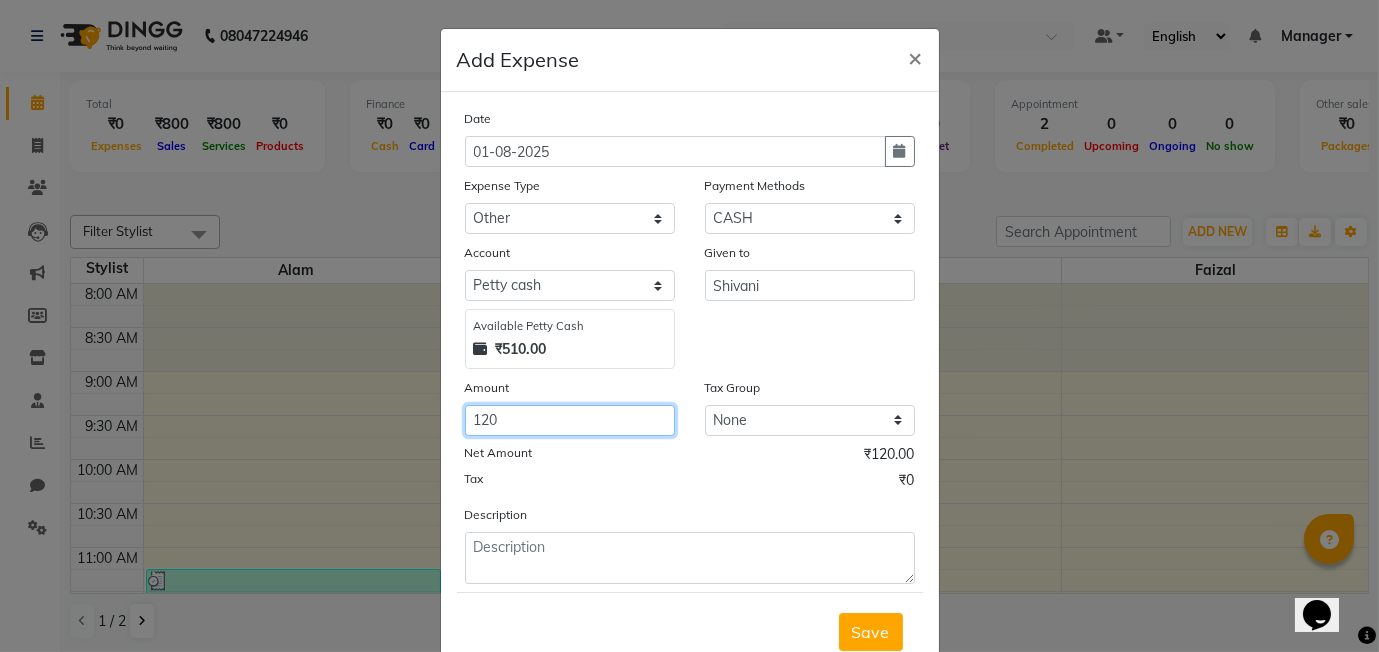 type on "120" 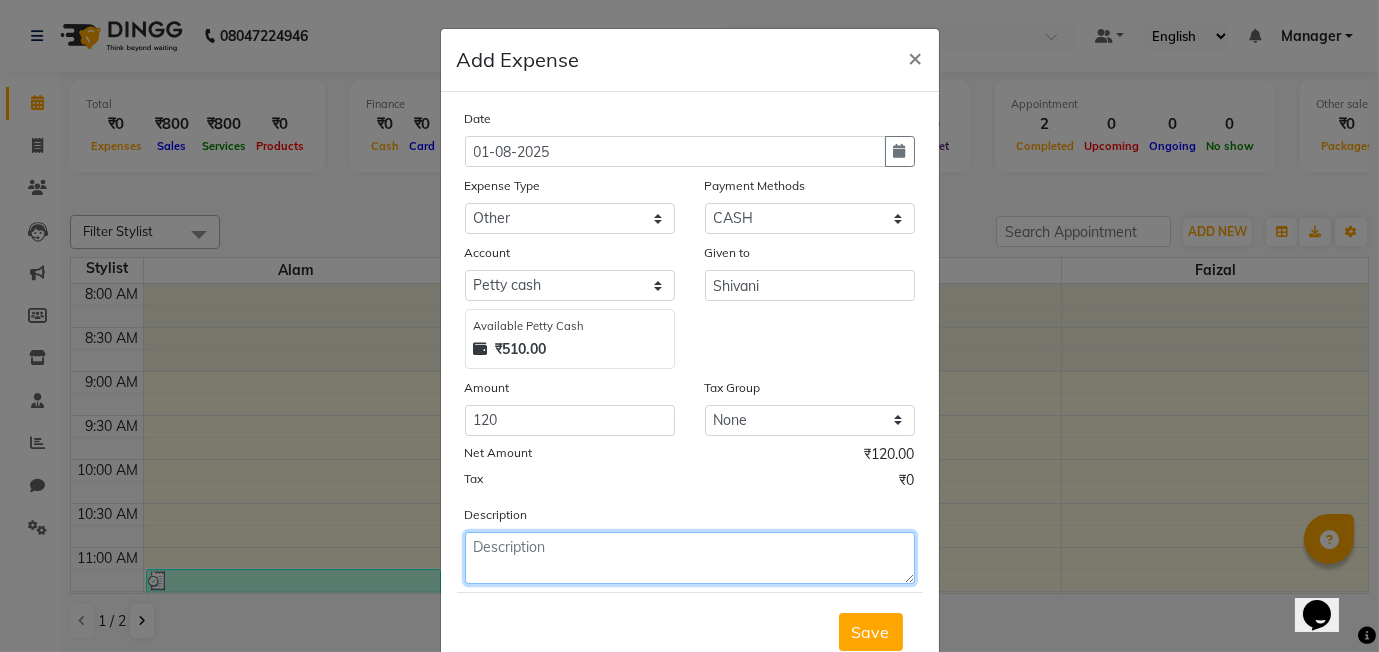 click 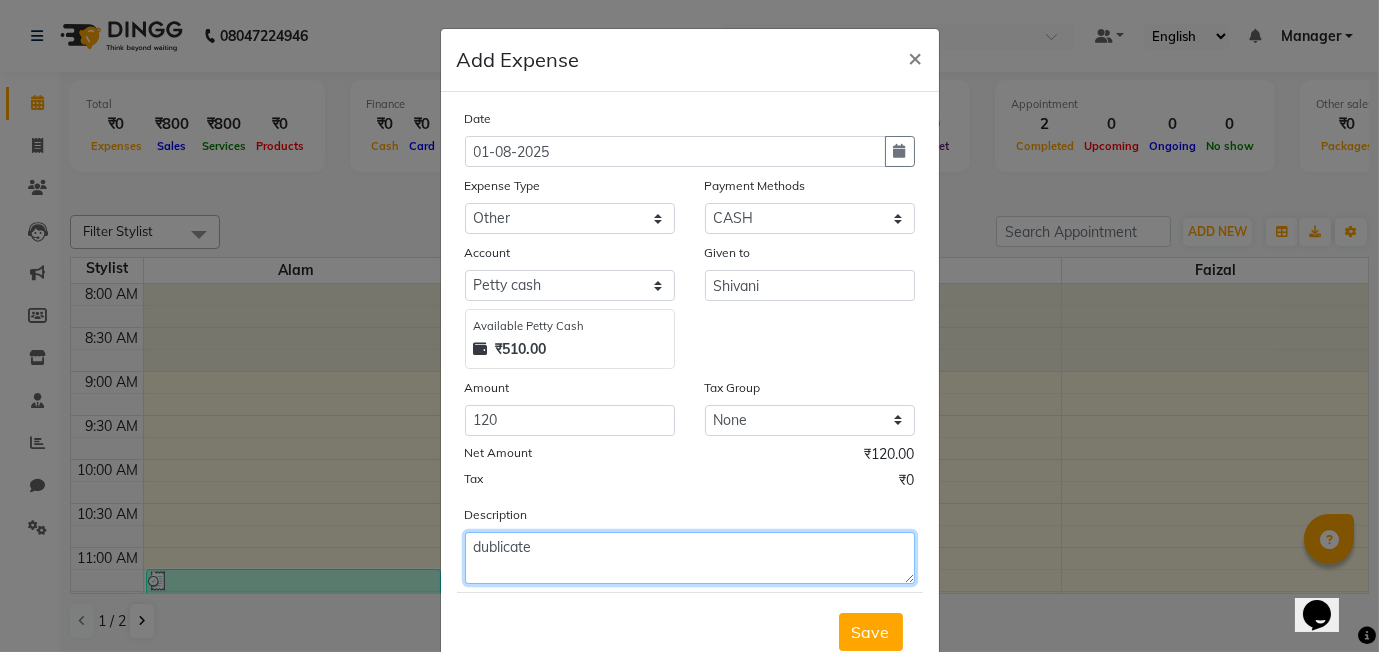 click on "dublicate" 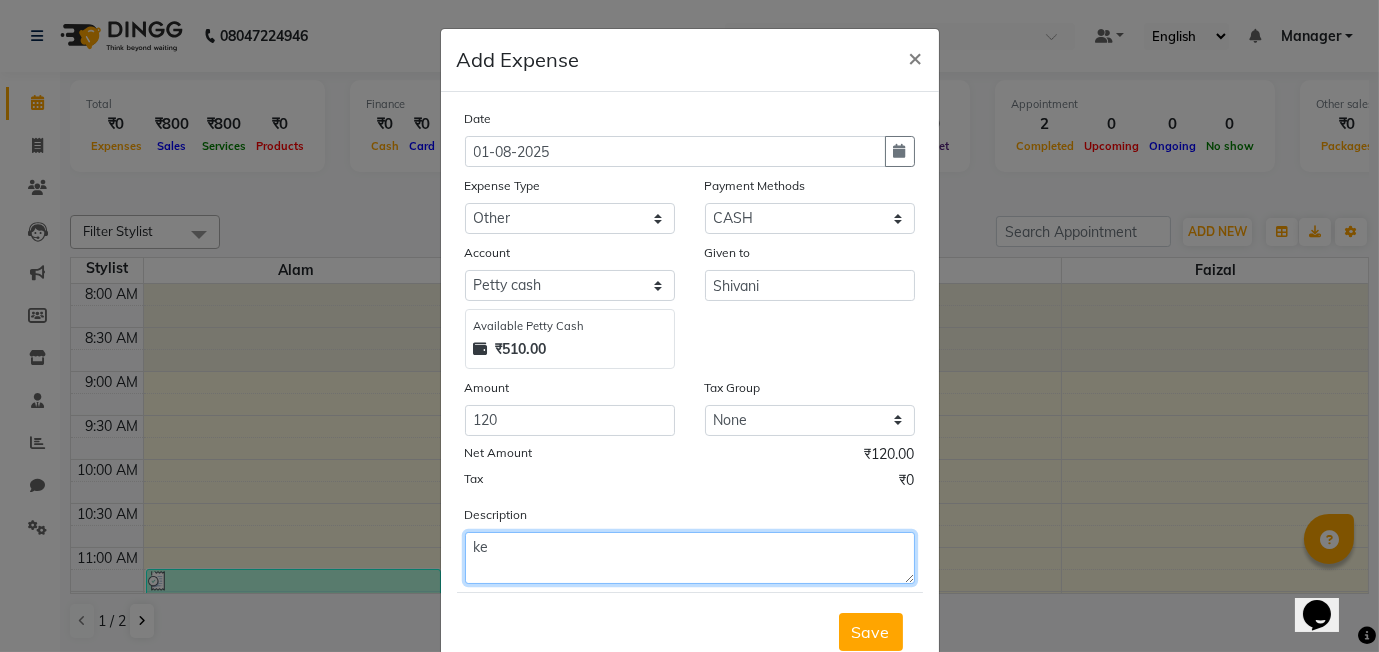 click on "ke" 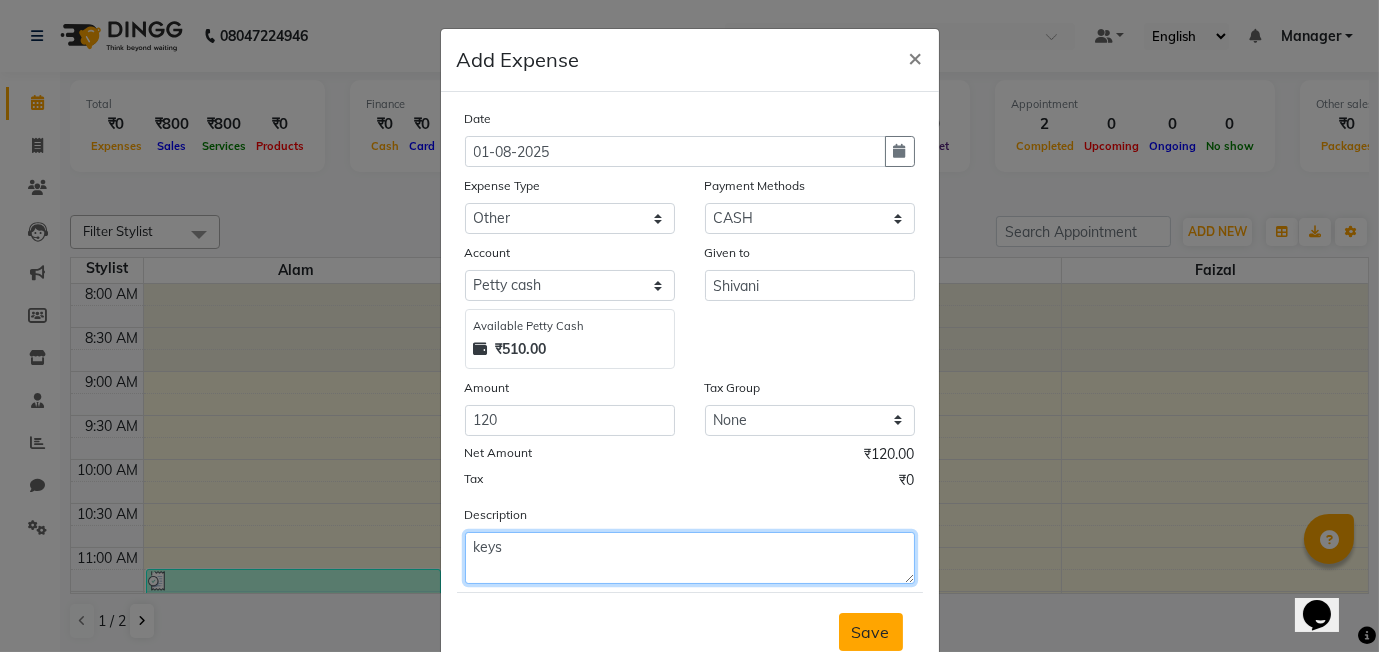 type on "keys" 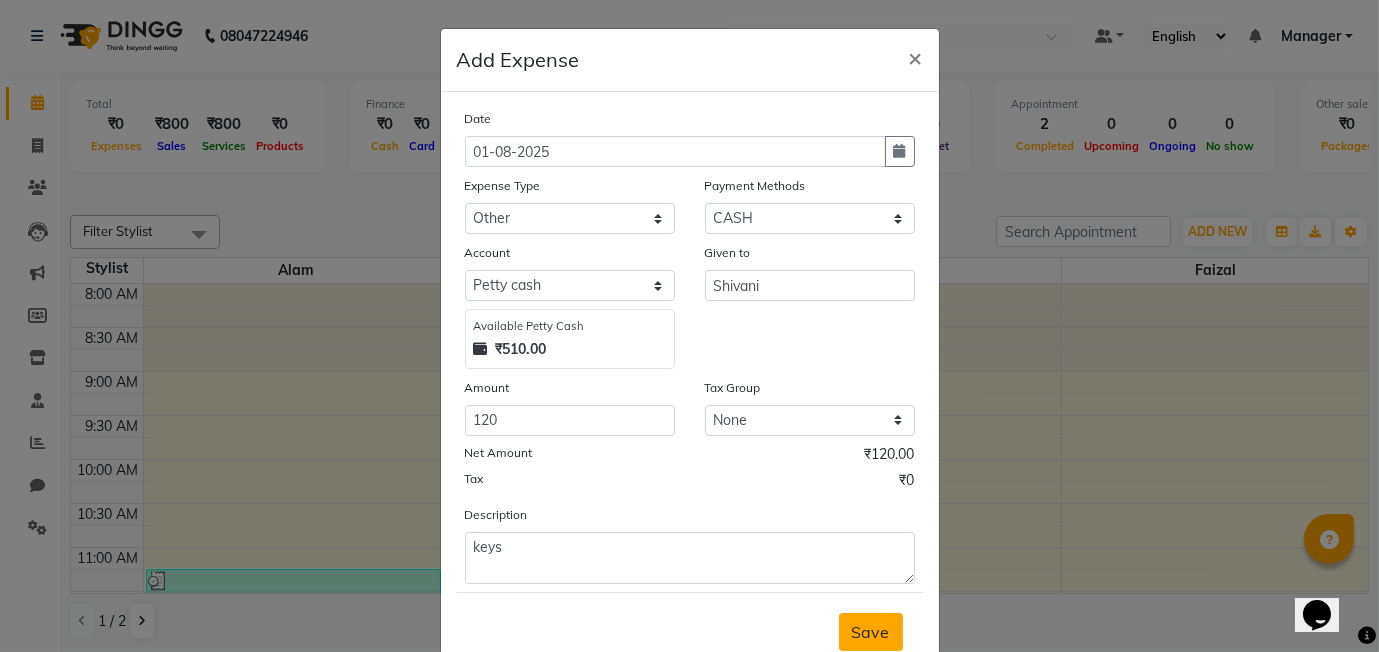 click on "Save" at bounding box center [871, 632] 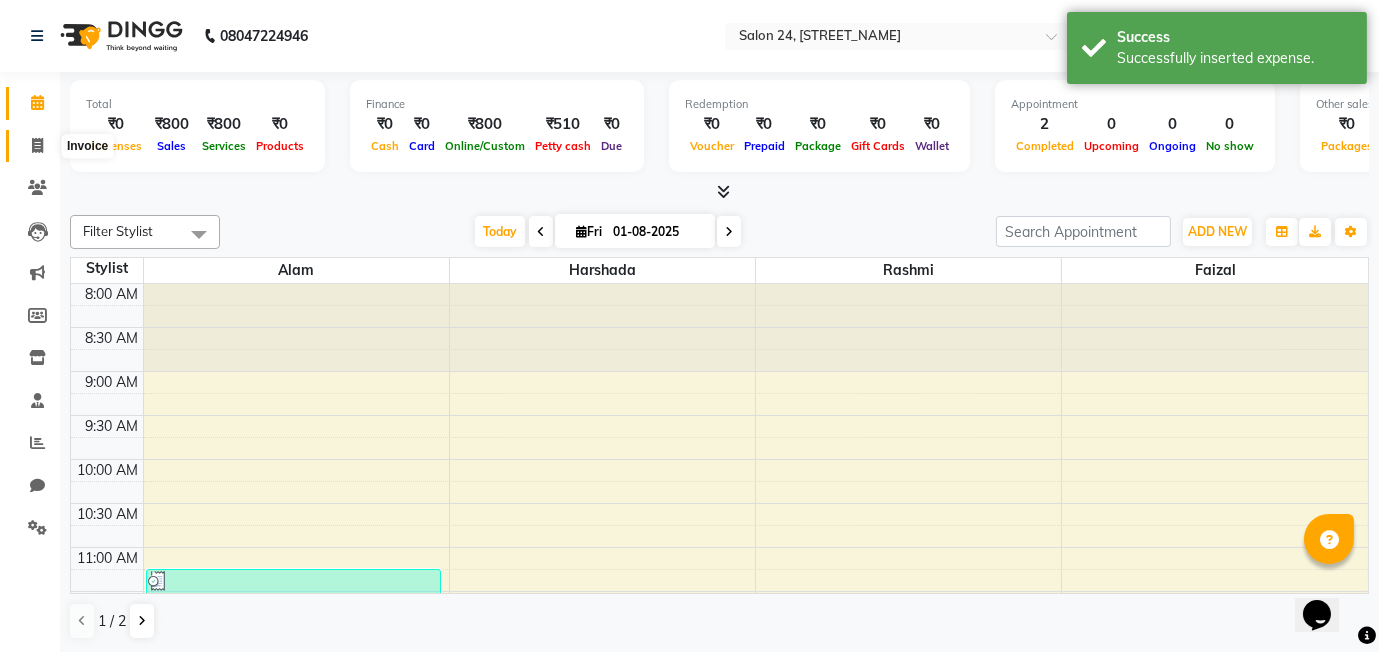 click 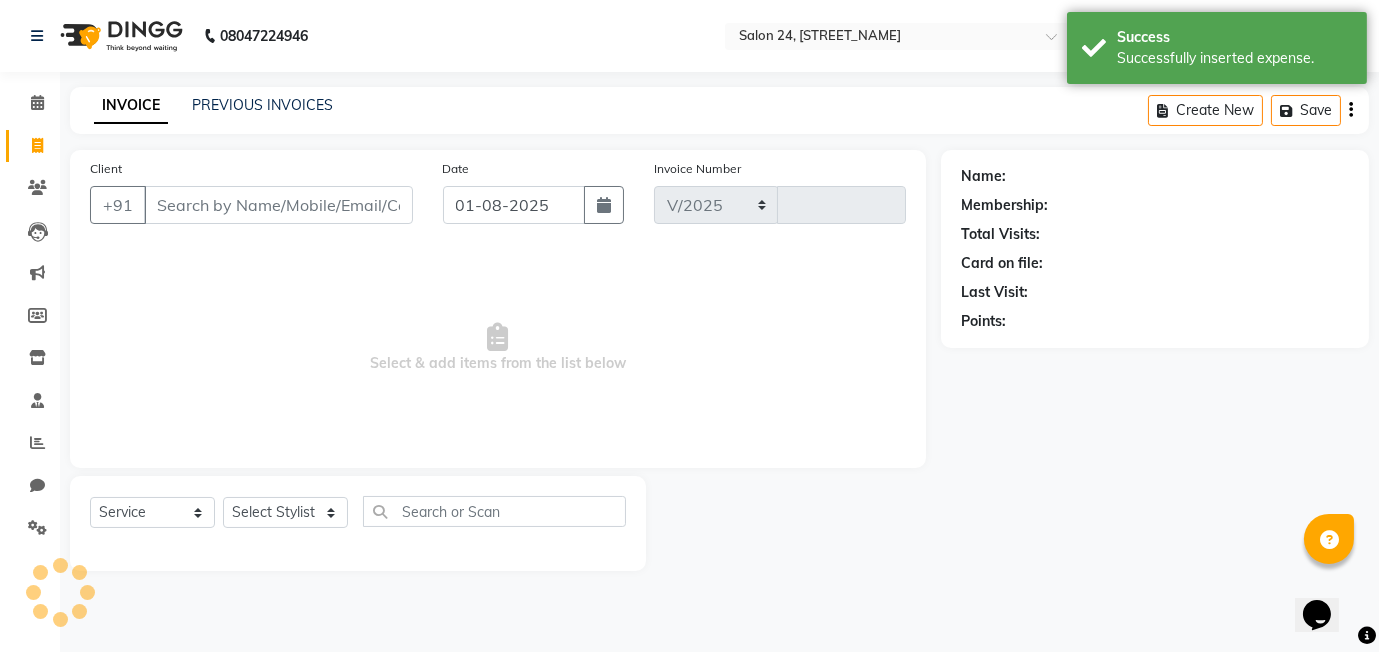select on "8448" 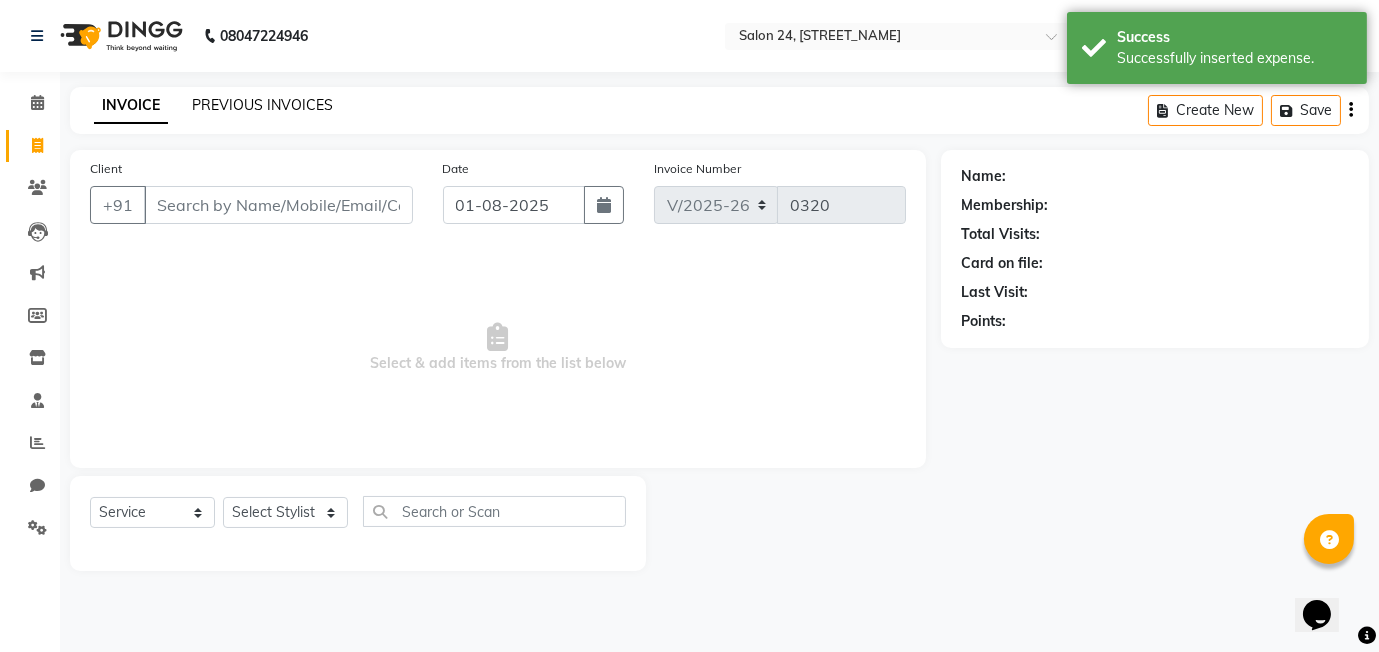 click on "PREVIOUS INVOICES" 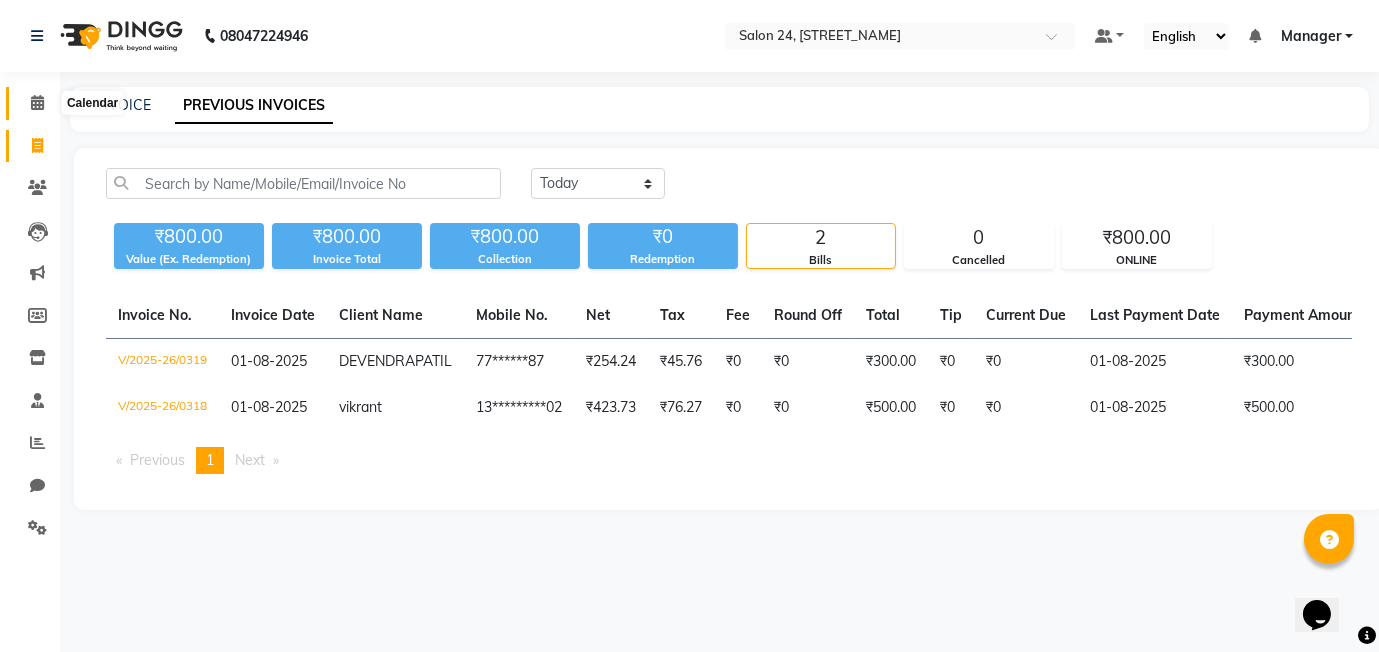click 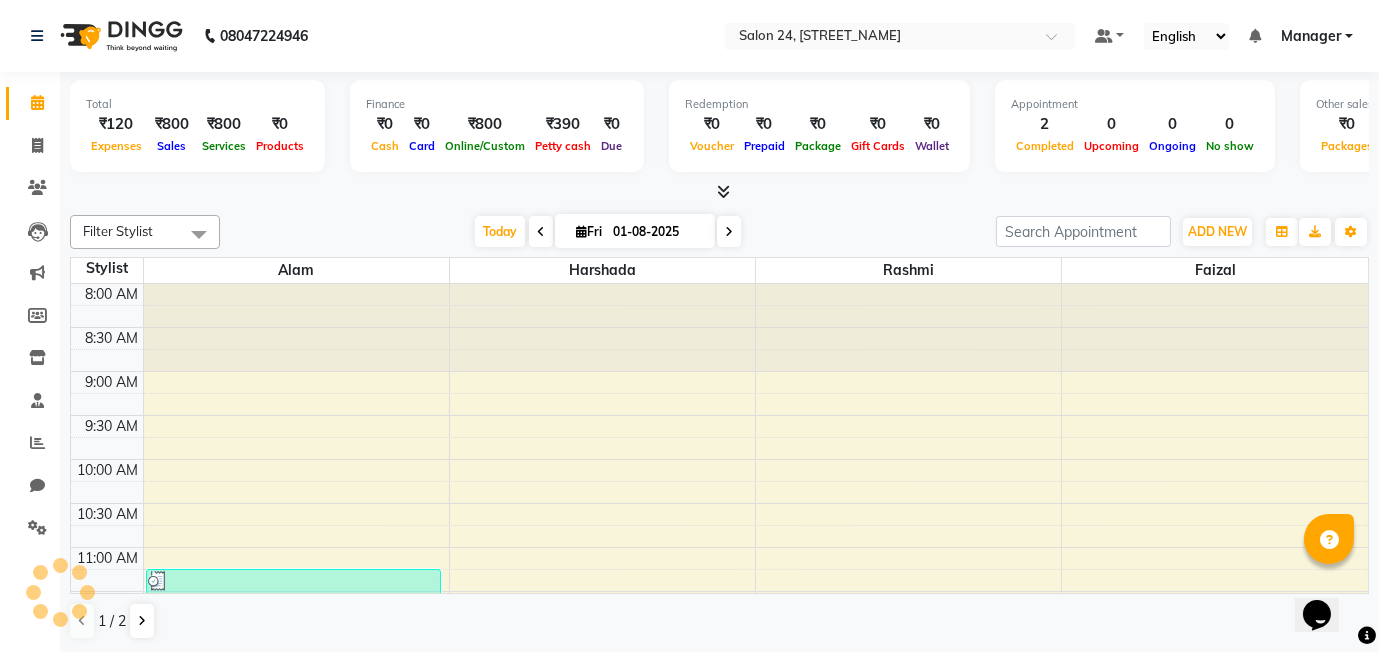 scroll, scrollTop: 704, scrollLeft: 0, axis: vertical 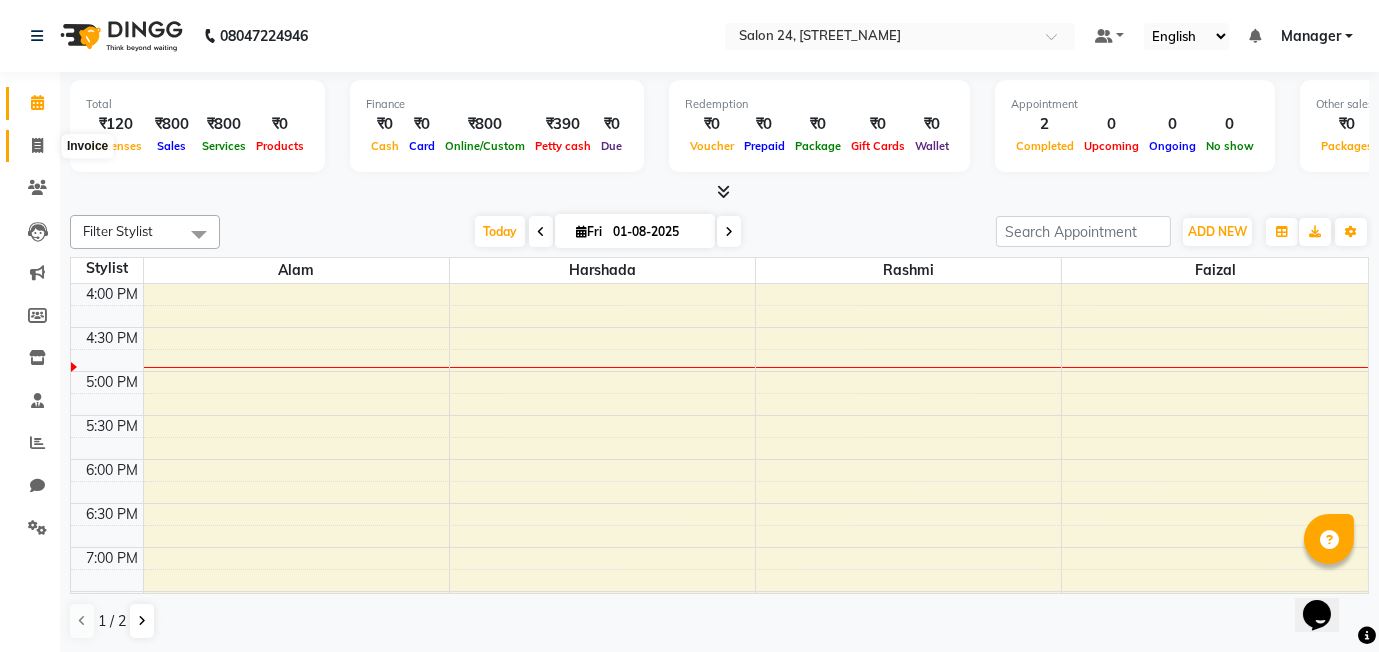 click 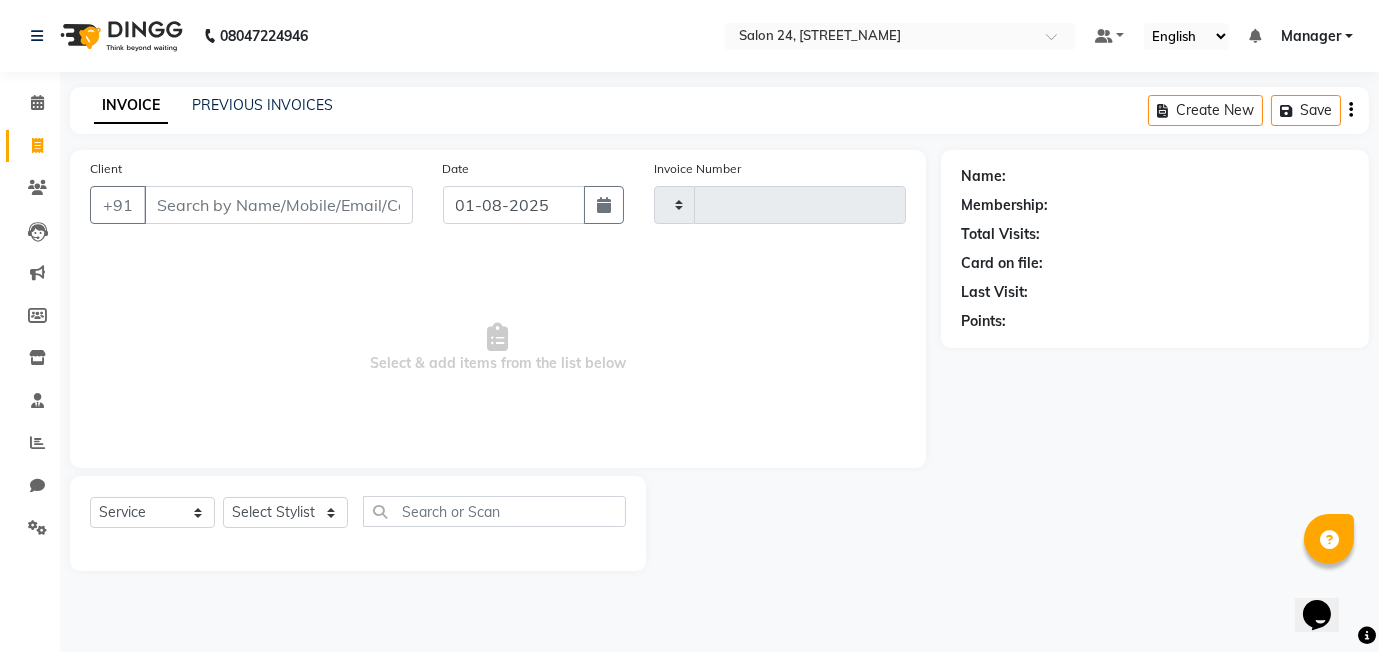 type on "0320" 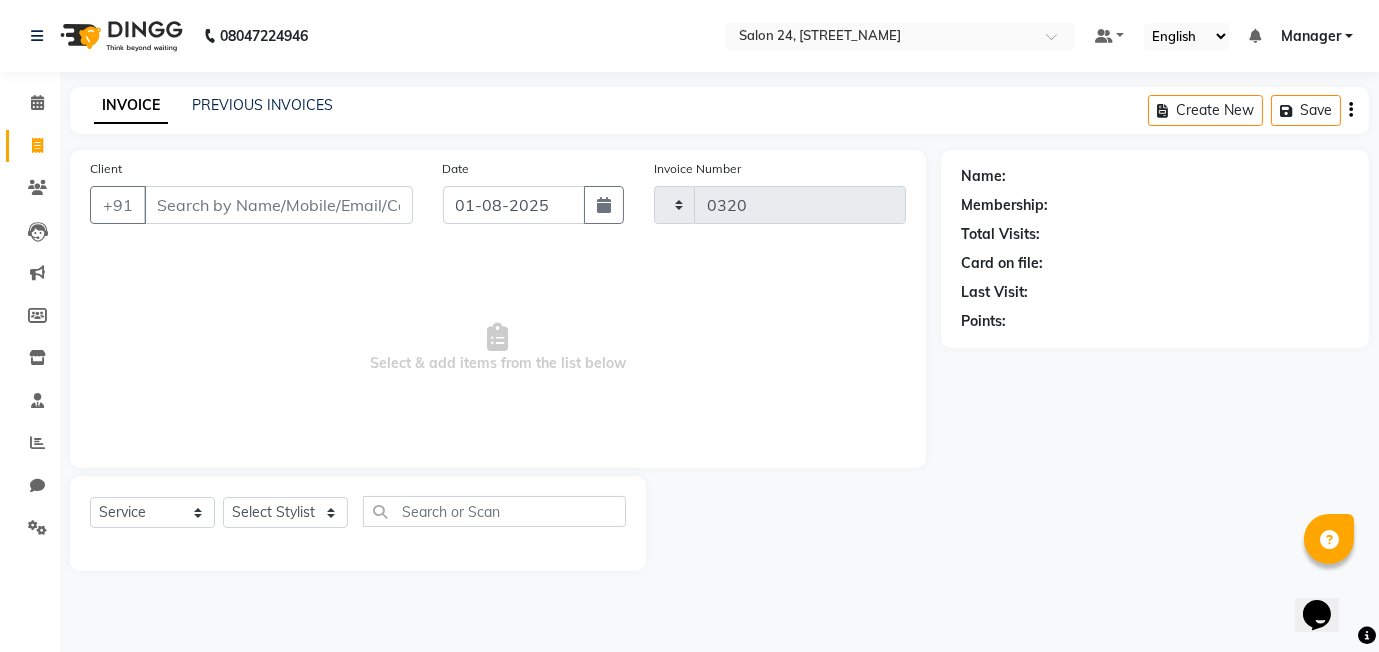 select on "8448" 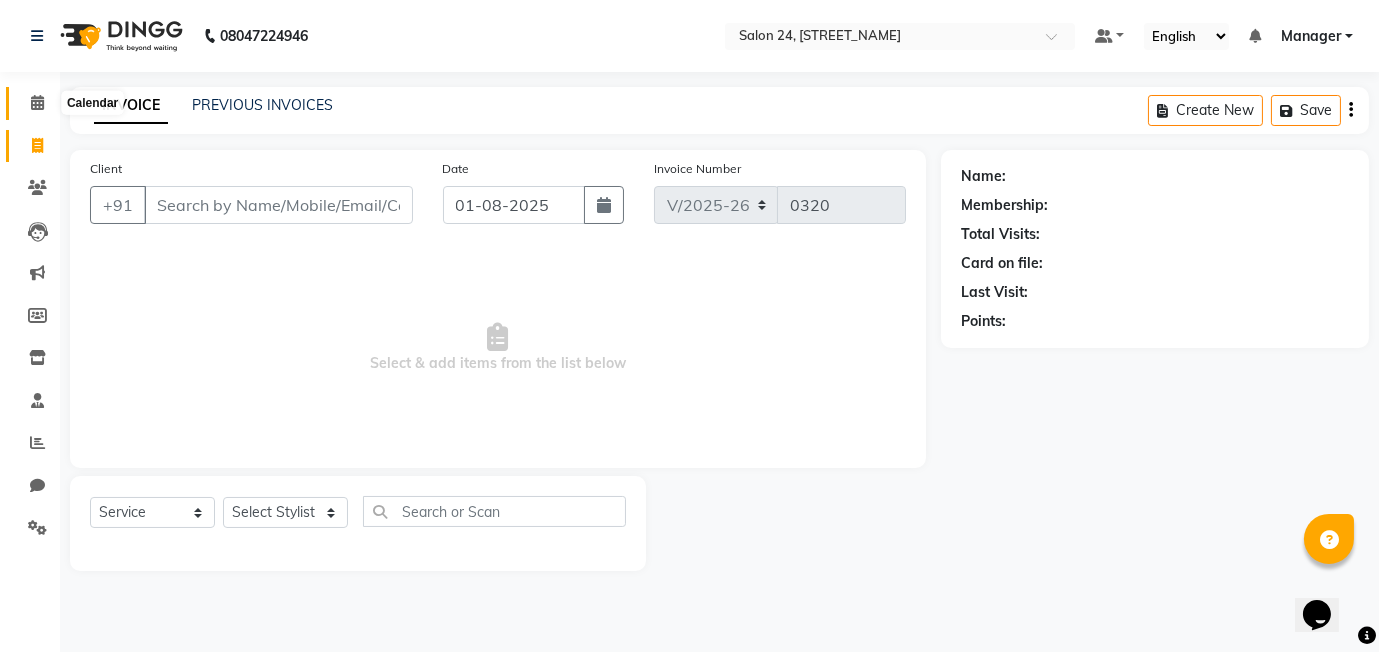 click 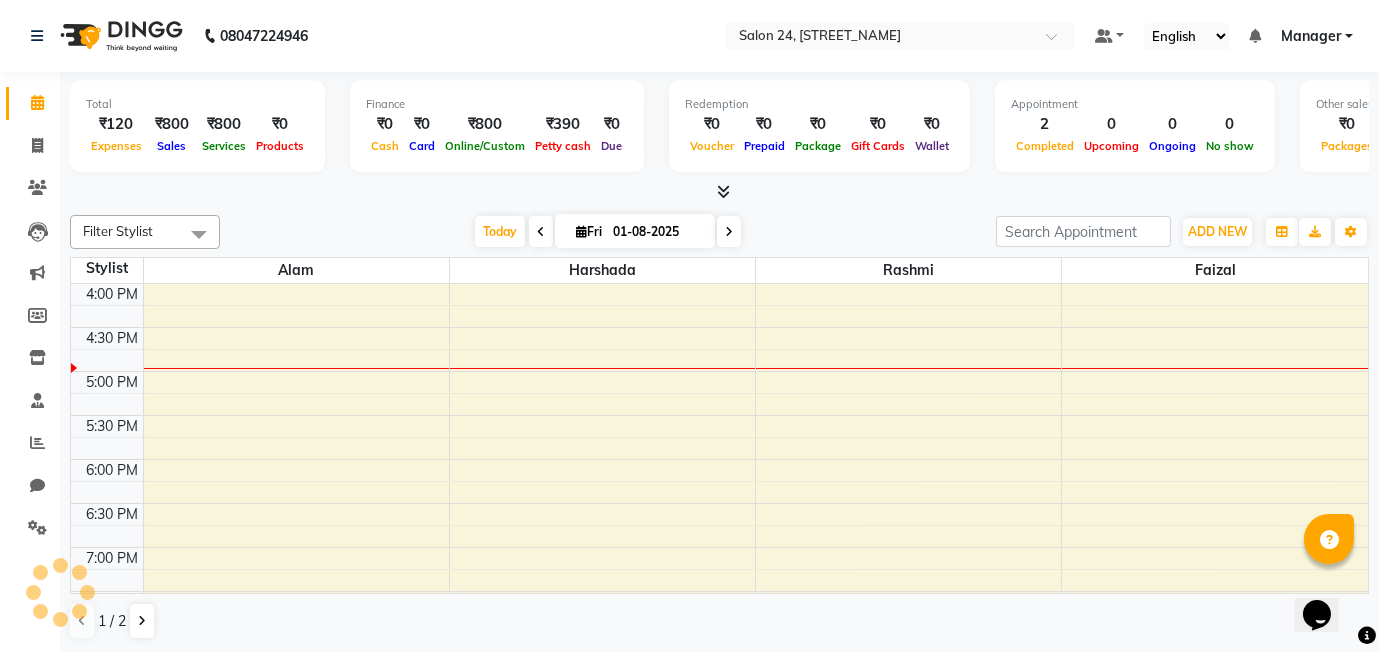 scroll, scrollTop: 0, scrollLeft: 0, axis: both 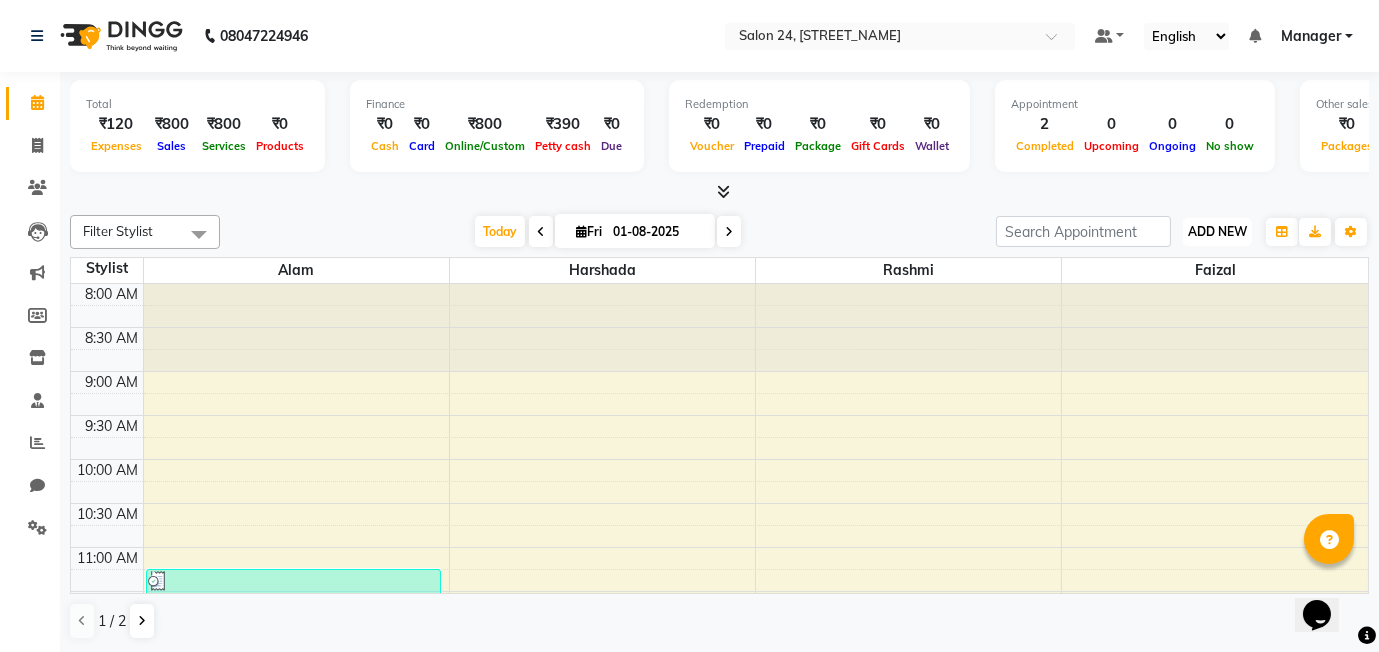 click on "ADD NEW" at bounding box center (1217, 231) 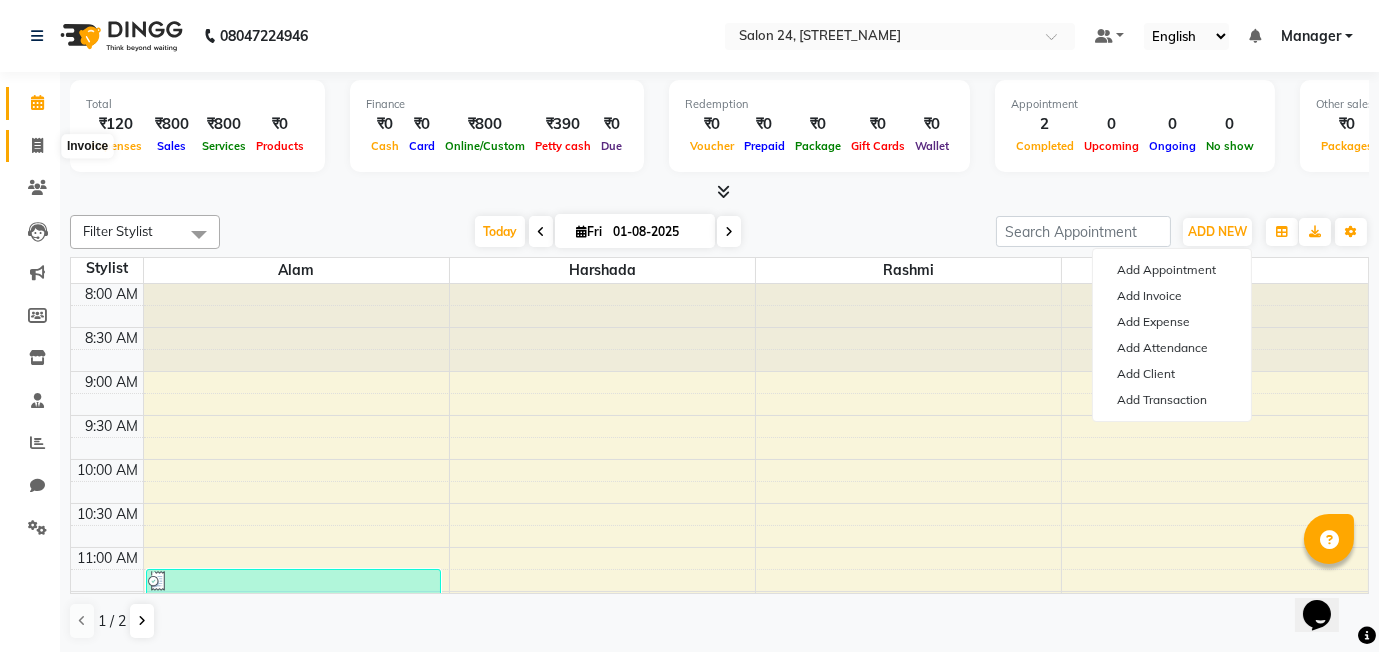 click 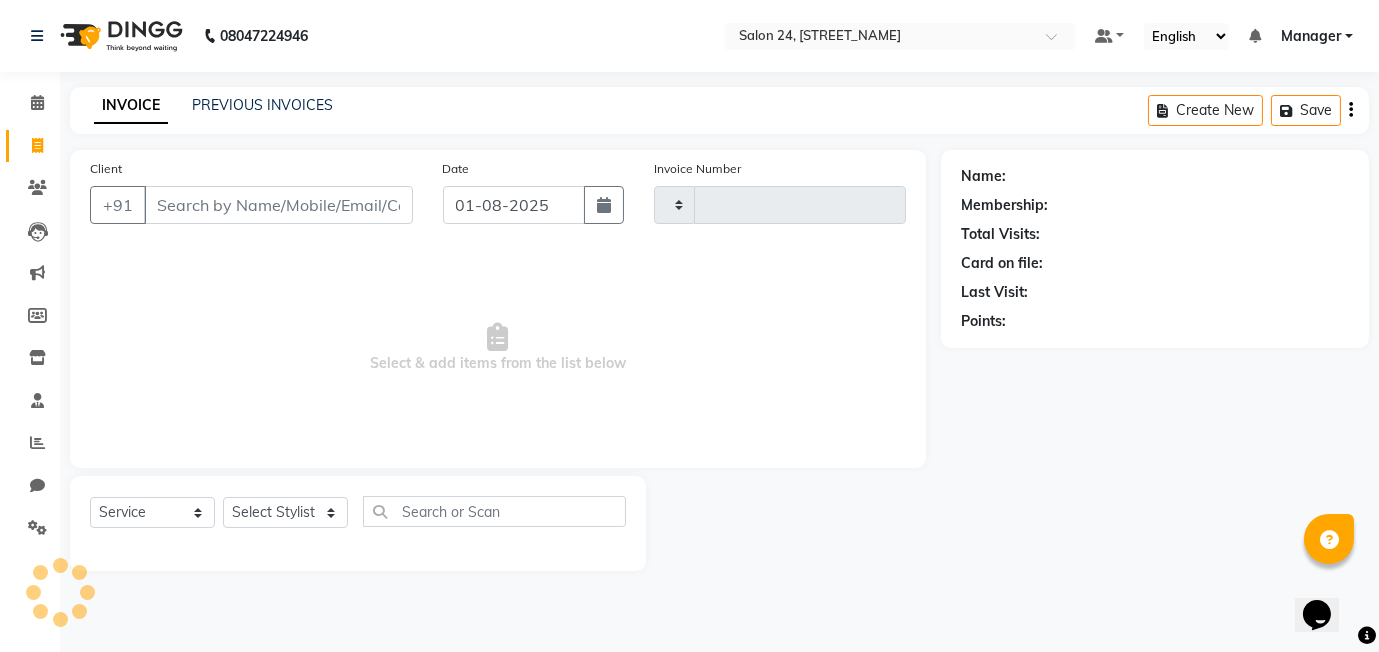 type on "0320" 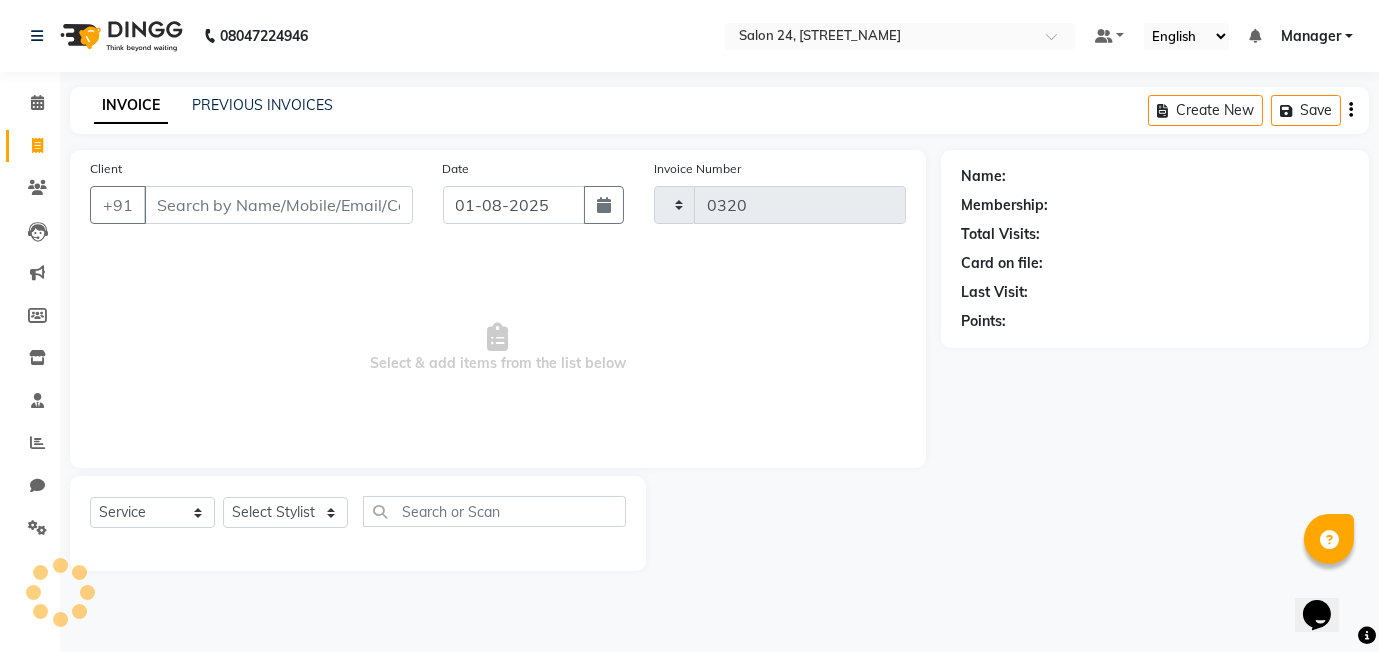 select on "8448" 